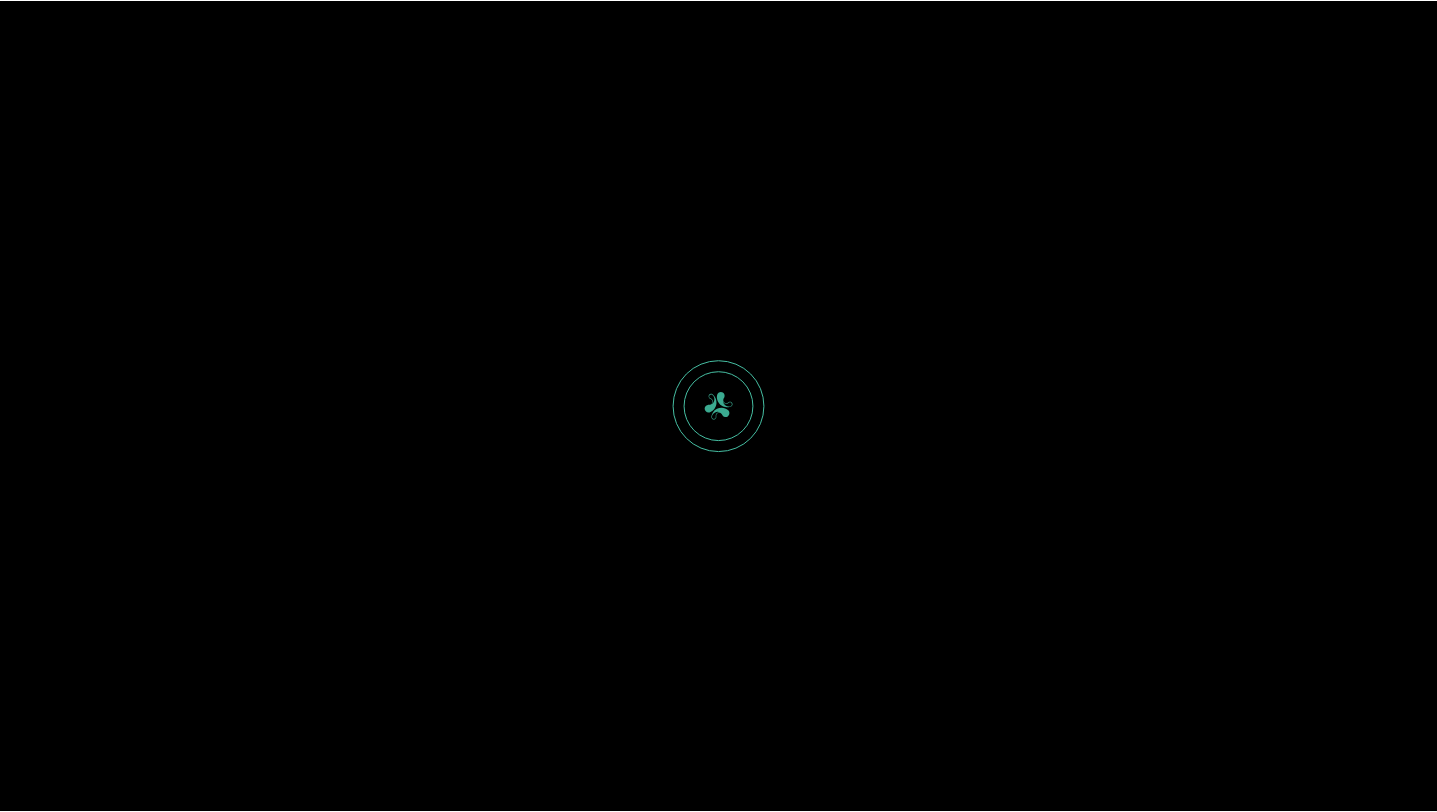 scroll, scrollTop: 0, scrollLeft: 0, axis: both 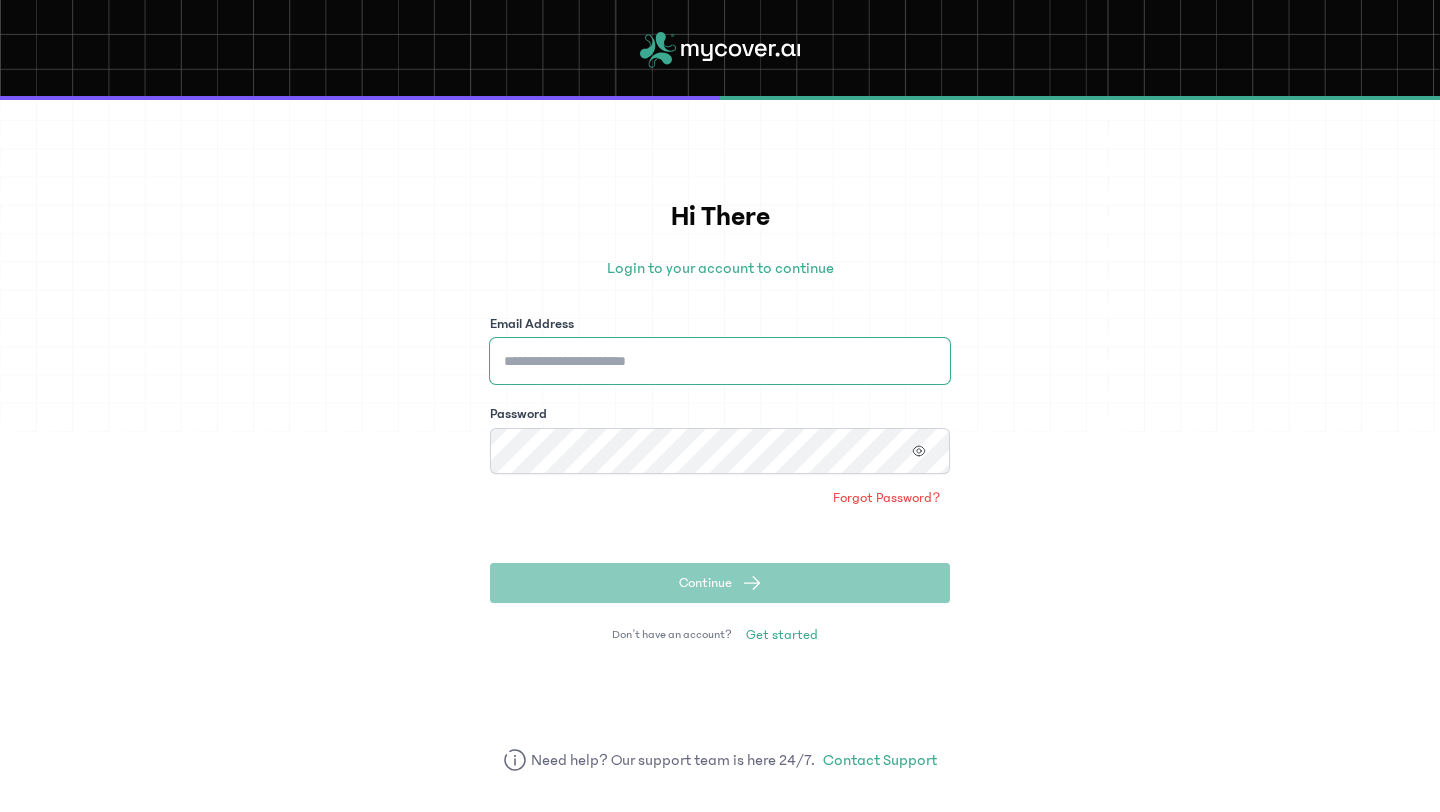type on "**********" 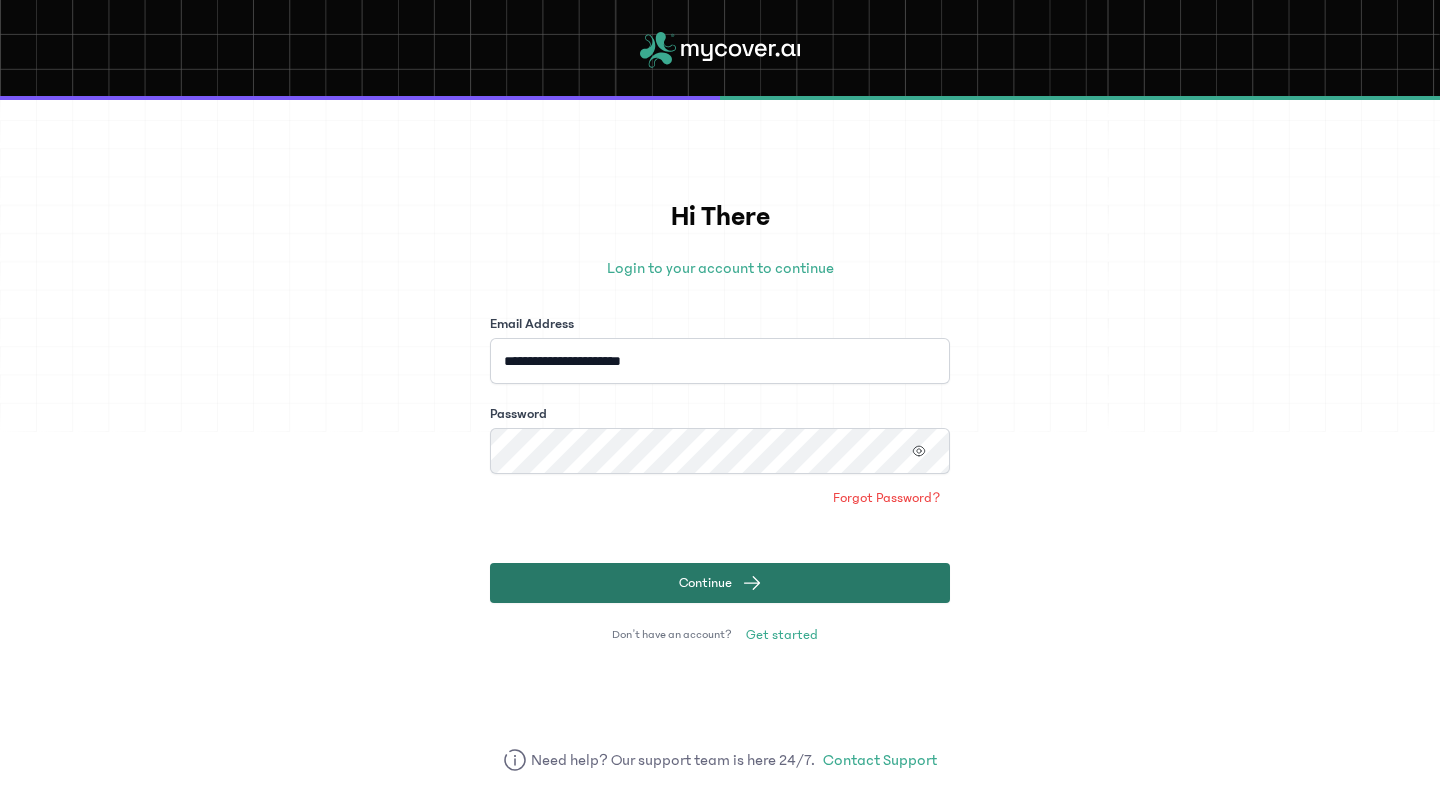 click on "Continue" 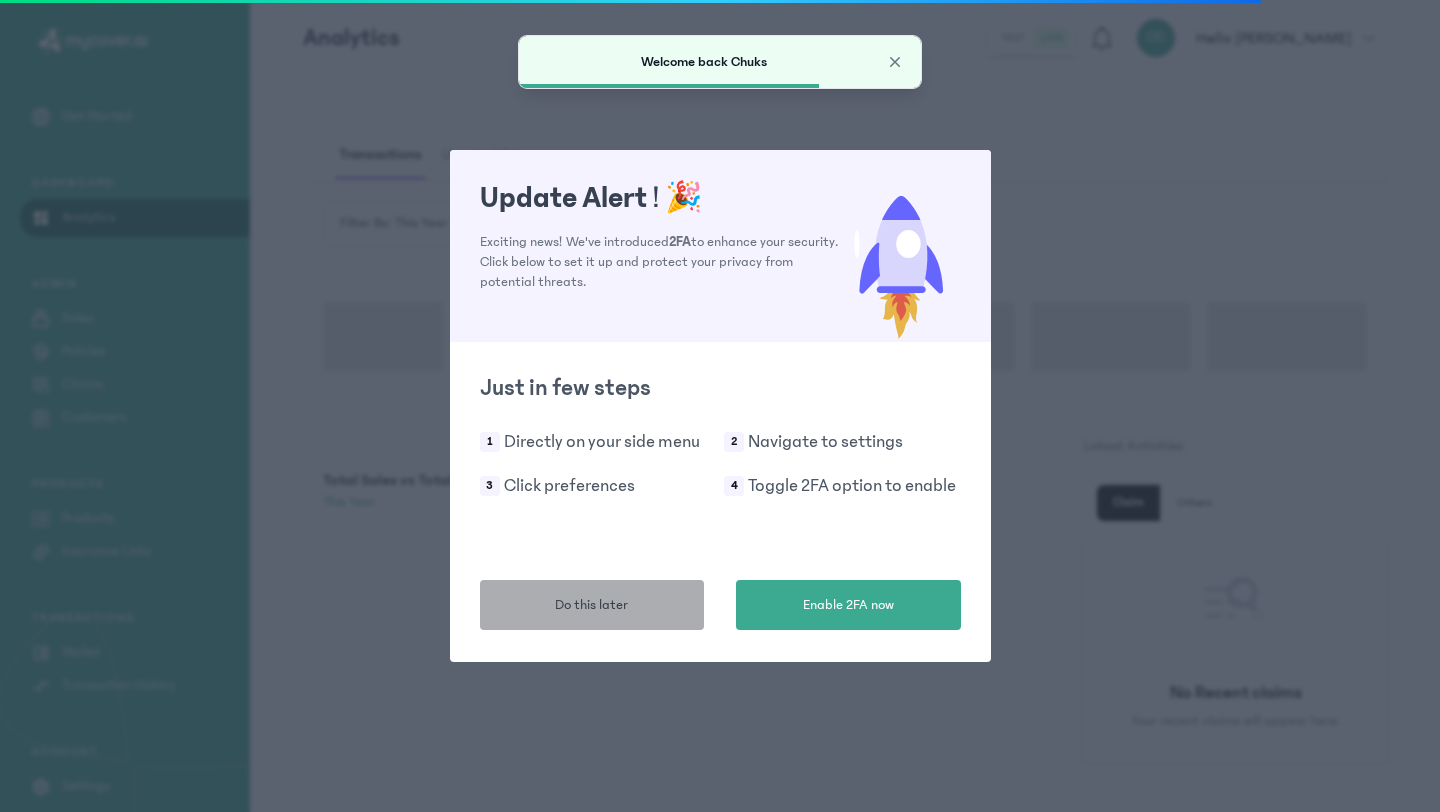 click on "Do this later" at bounding box center (592, 605) 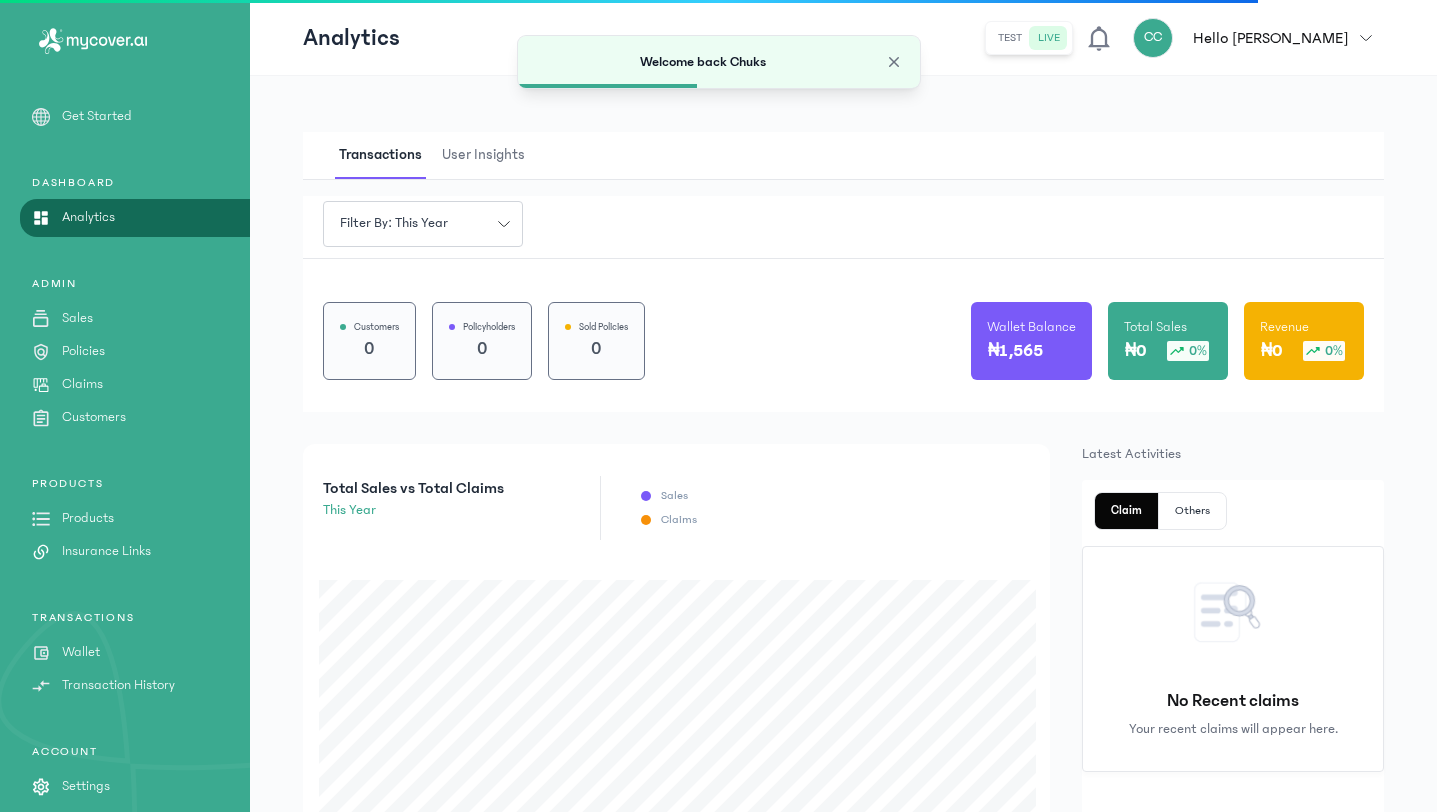 click on "test" 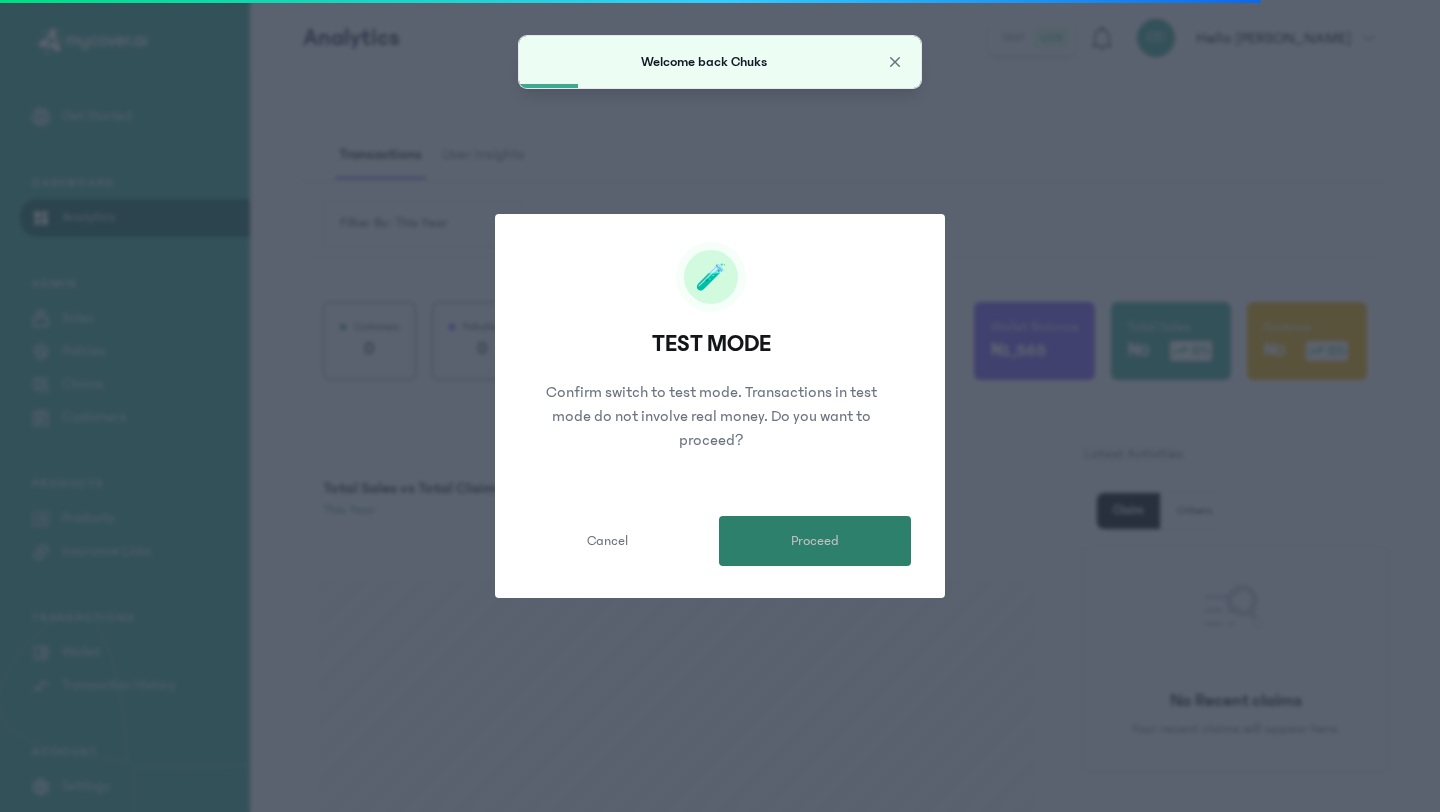 click on "Proceed" at bounding box center (815, 541) 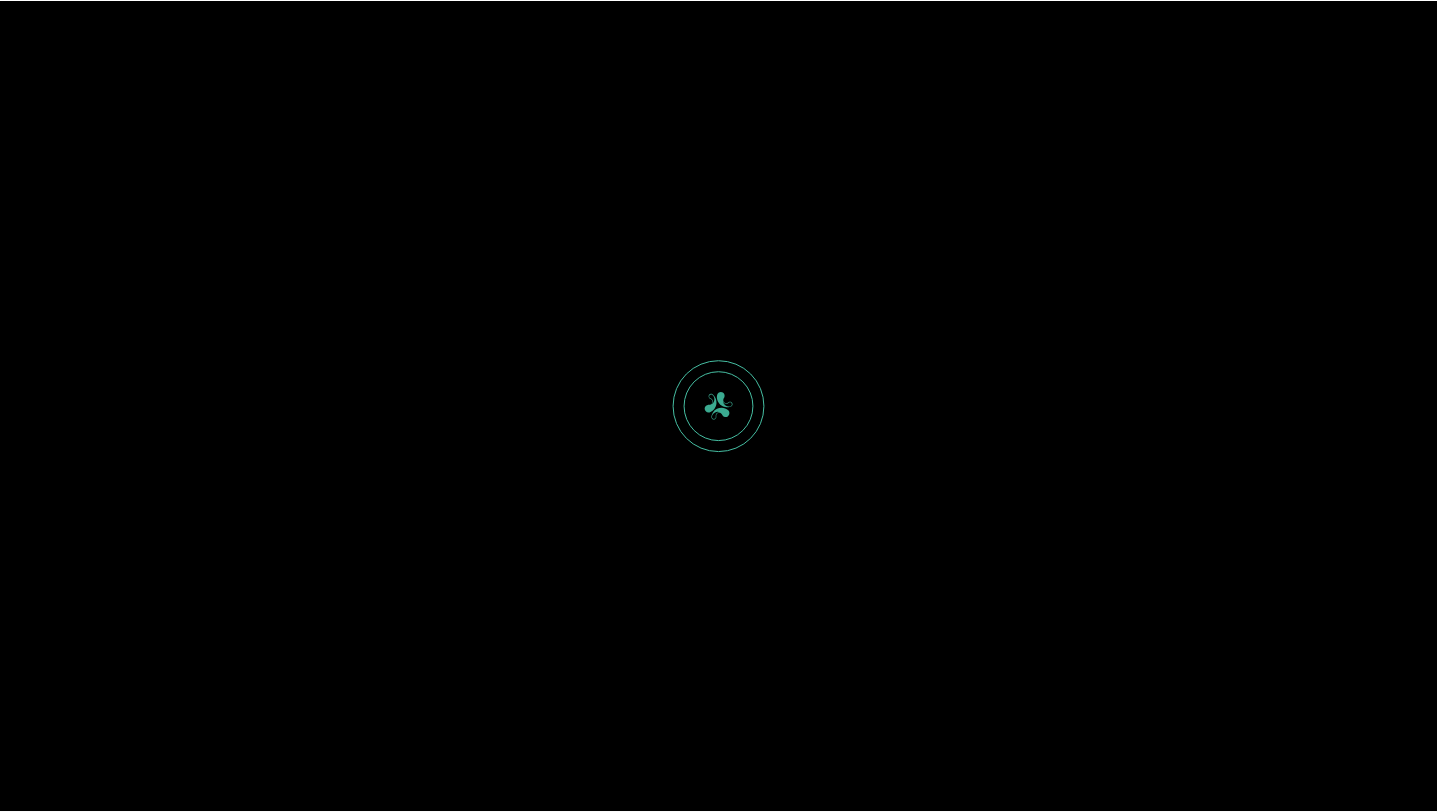 scroll, scrollTop: 0, scrollLeft: 0, axis: both 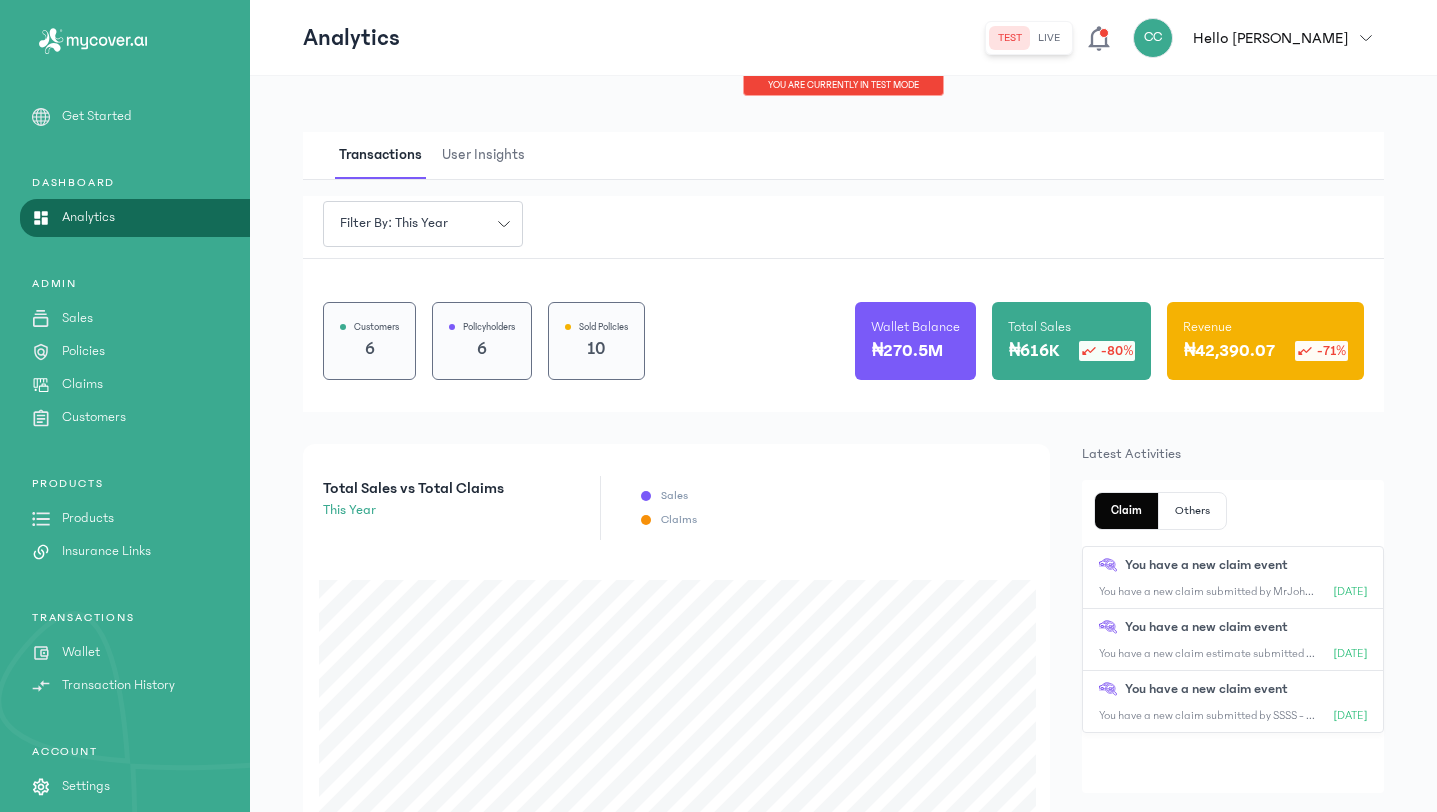 click on "PRODUCTS
Products
Insurance Links" 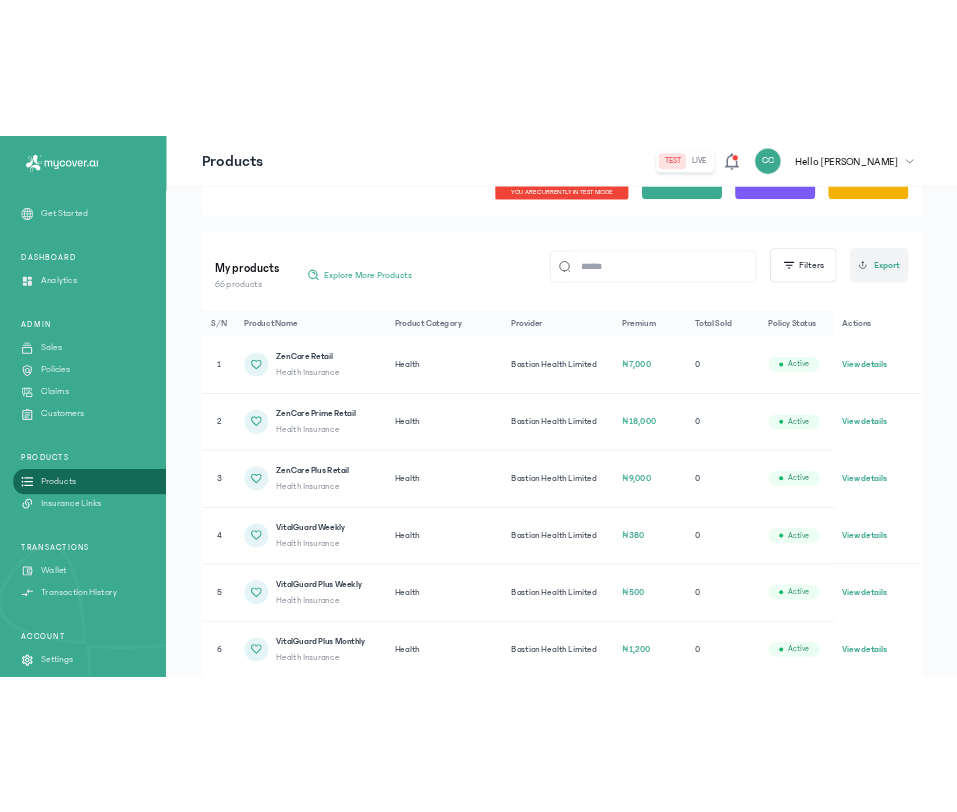 scroll, scrollTop: 160, scrollLeft: 0, axis: vertical 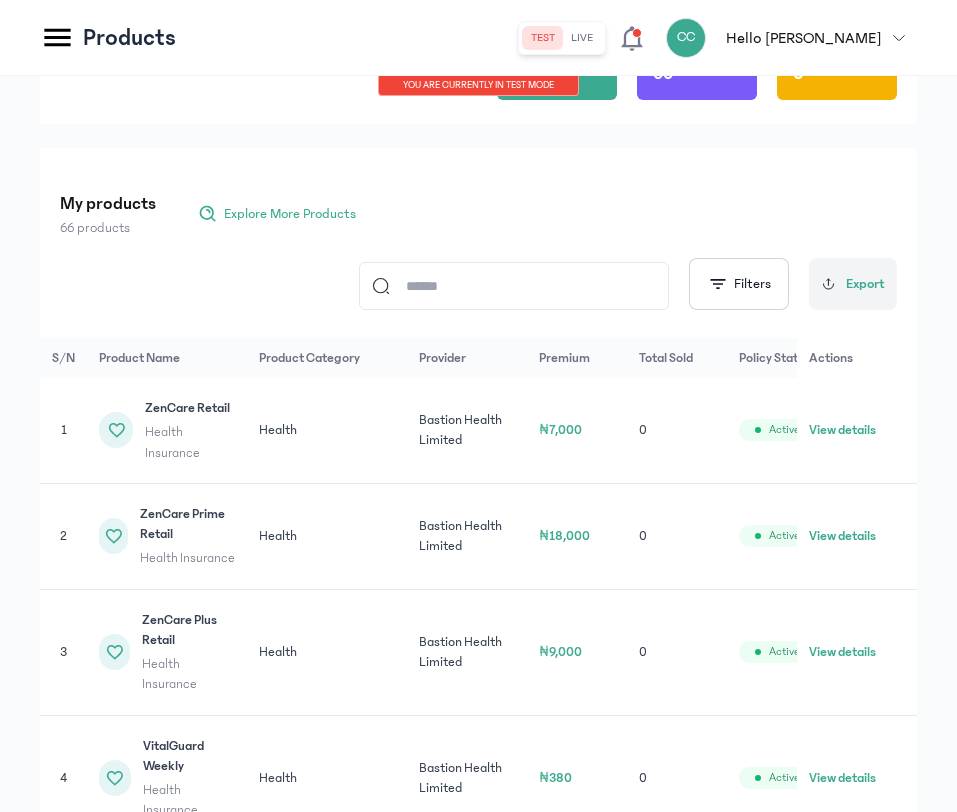 click on "View details" 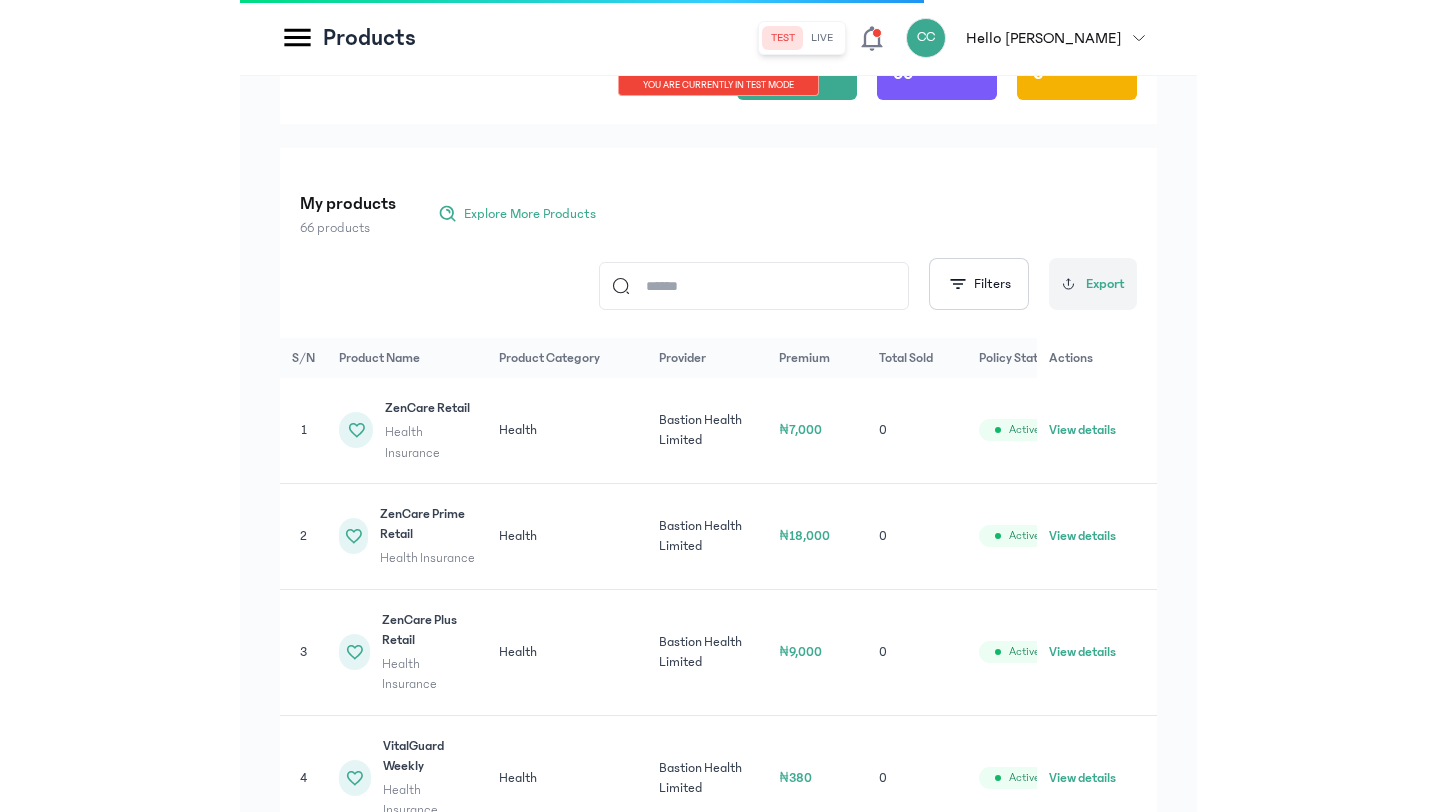 scroll, scrollTop: 0, scrollLeft: 0, axis: both 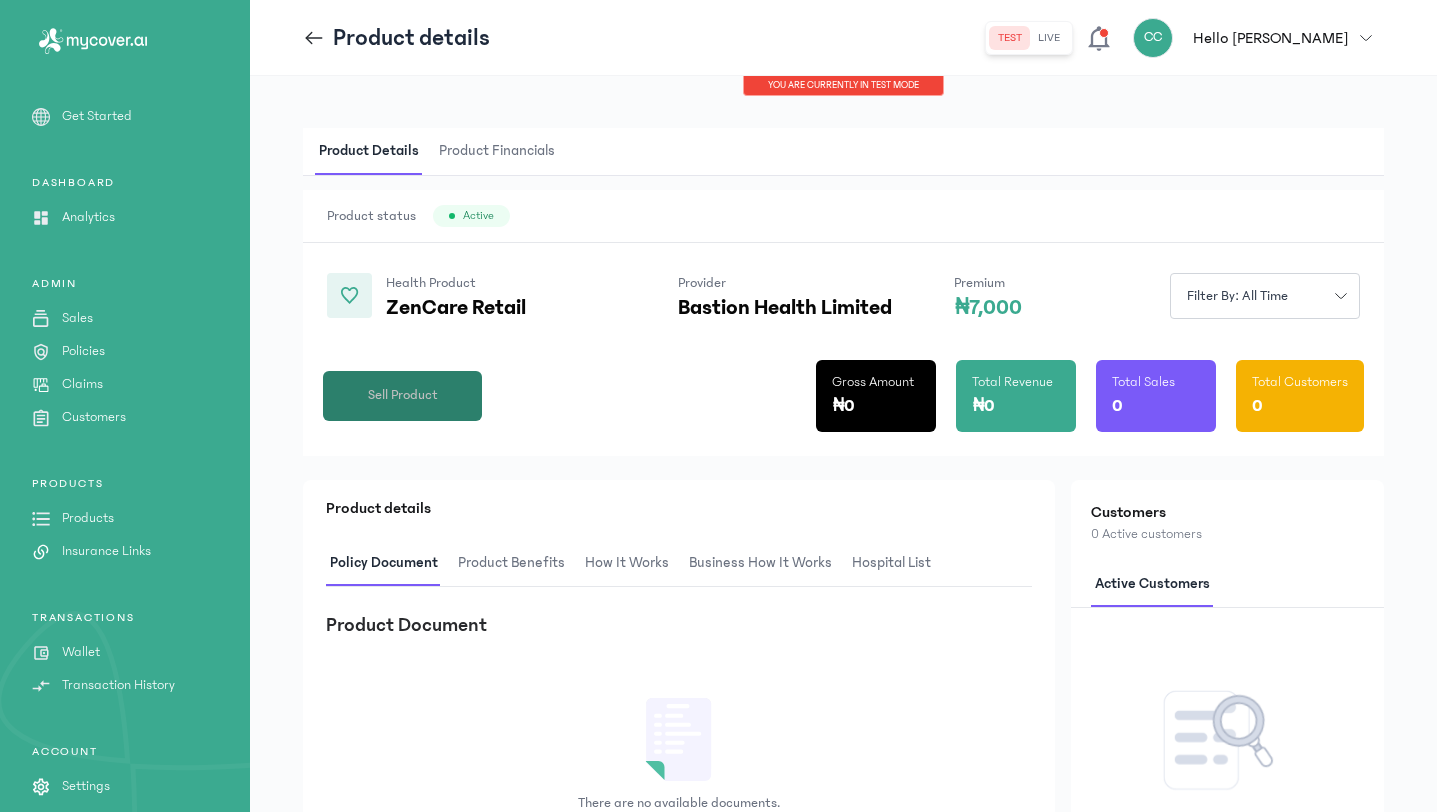 click on "Sell Product" 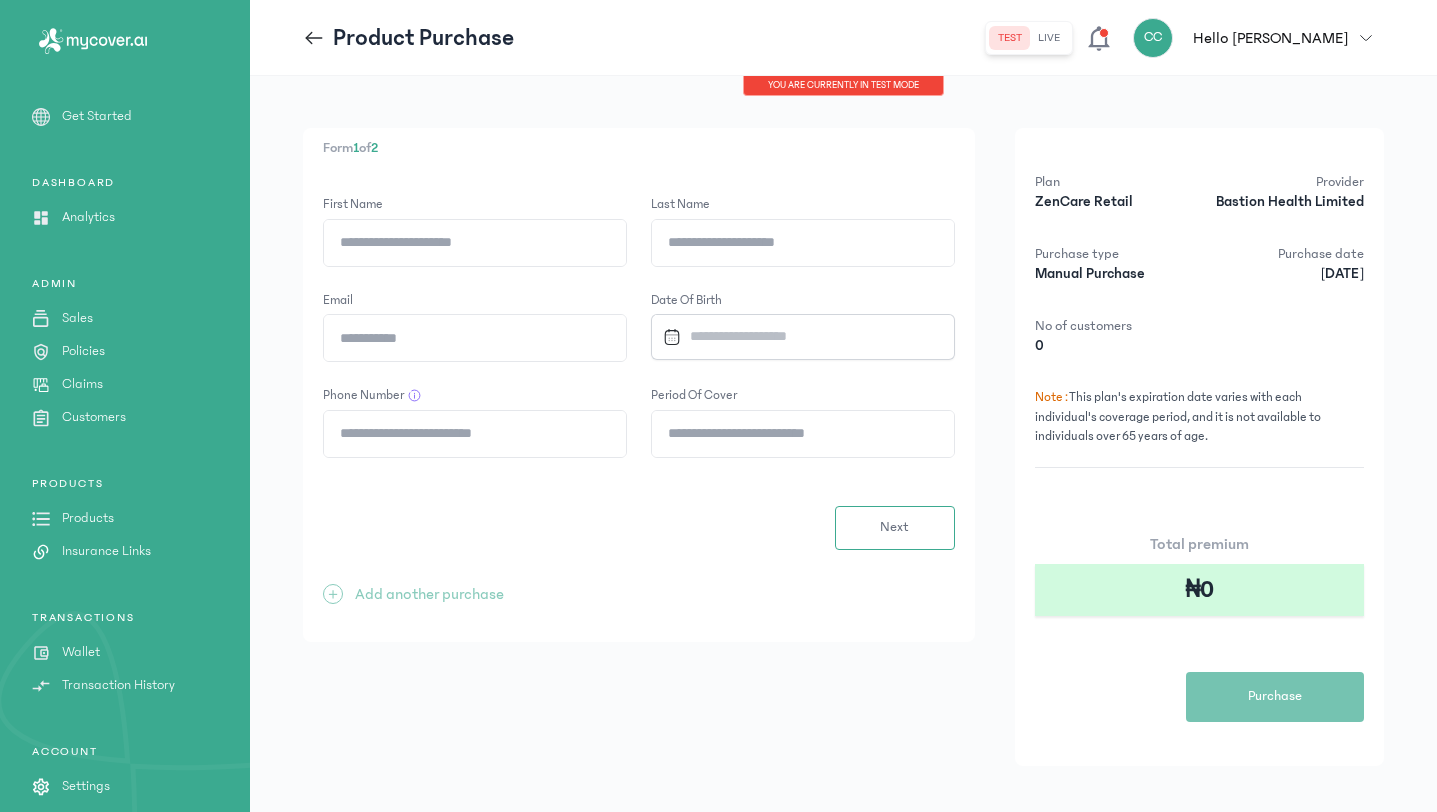 click on "First Name" 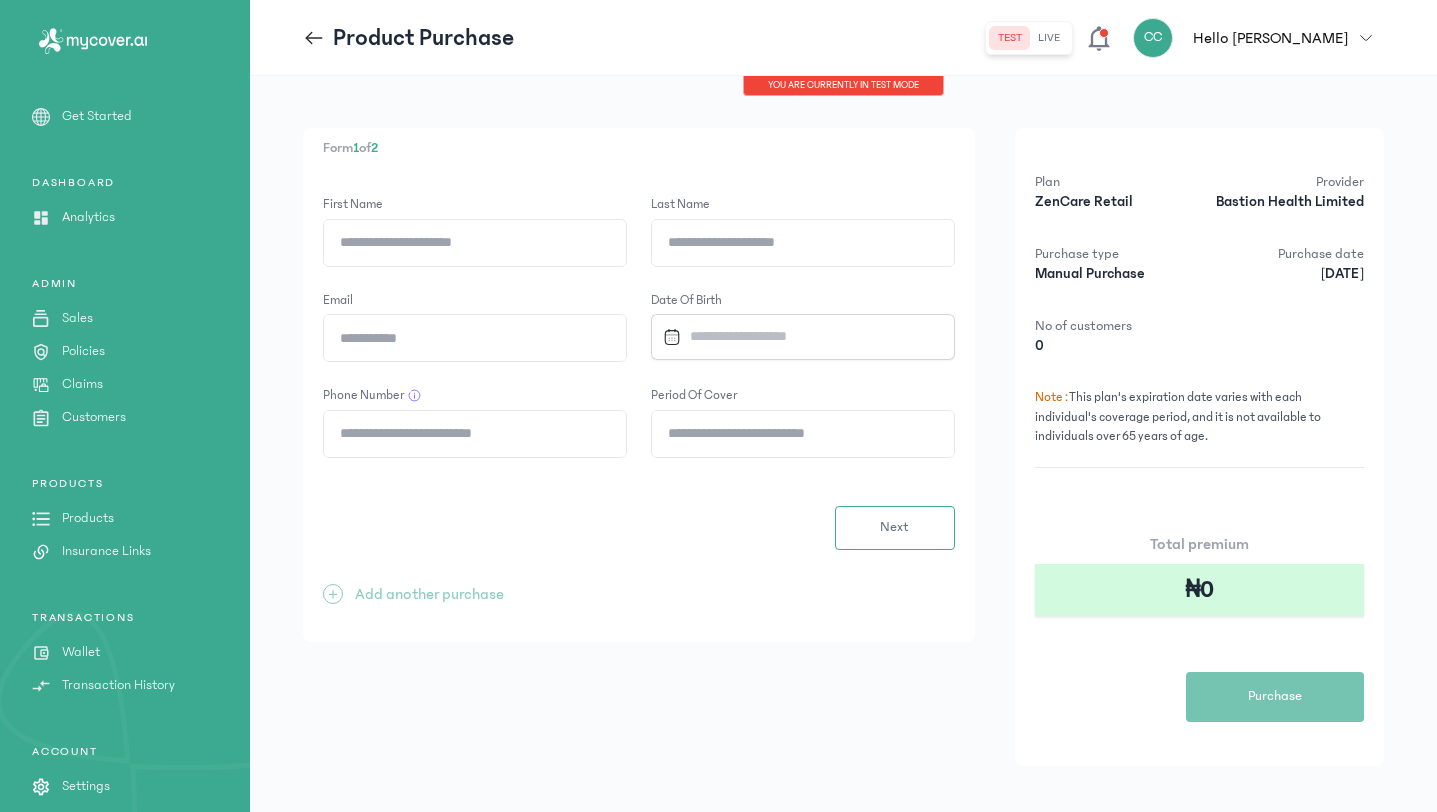 type on "******" 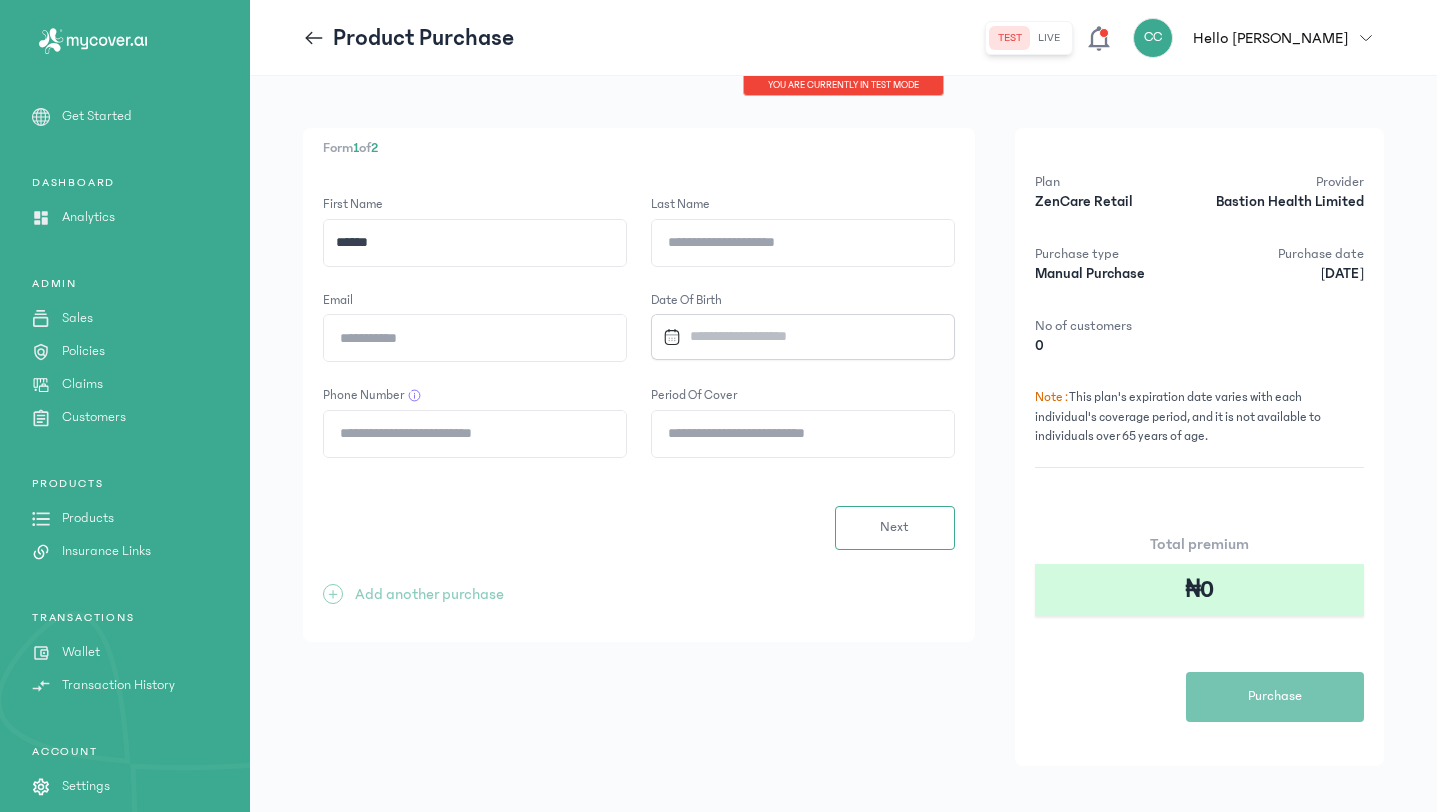 click on "Last Name" 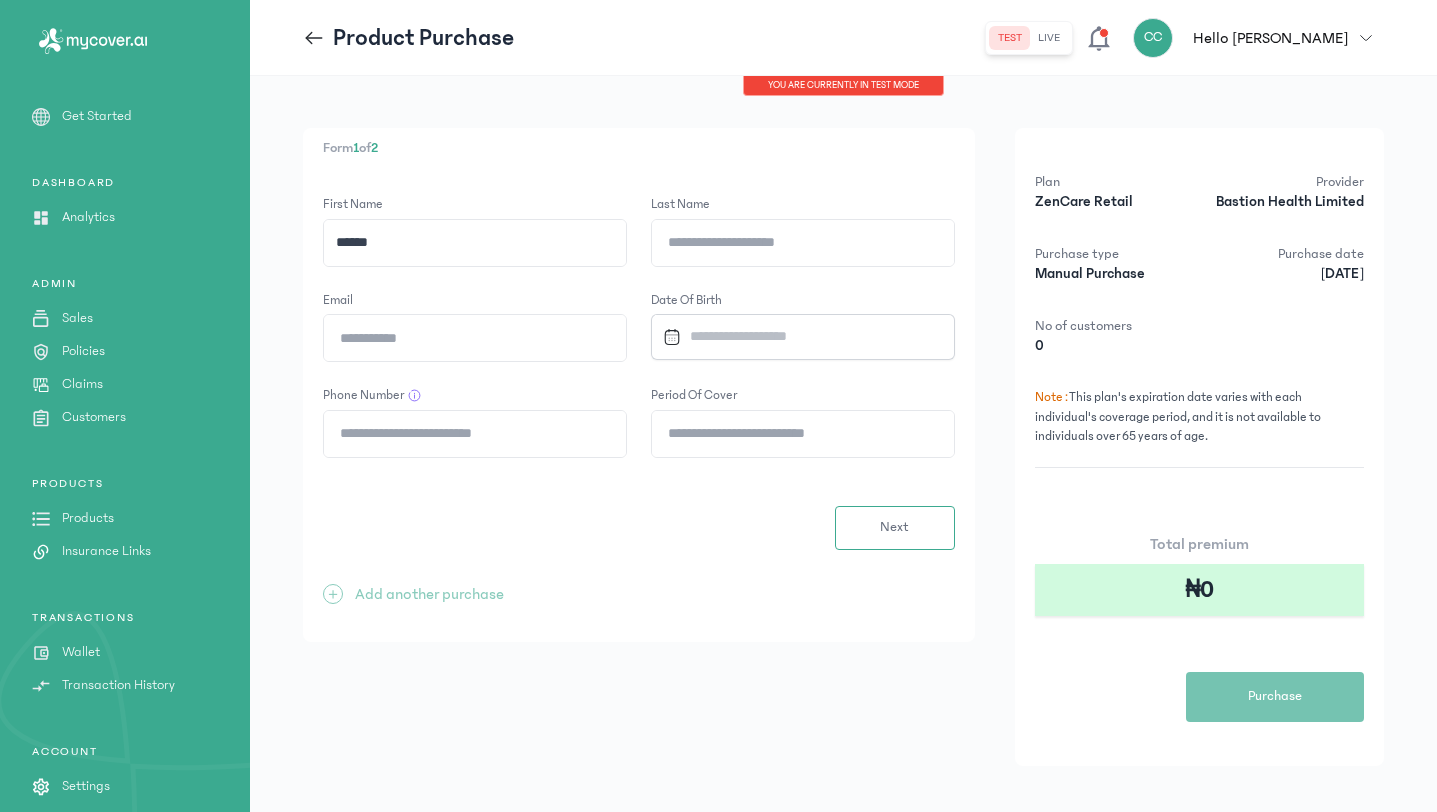 type on "********" 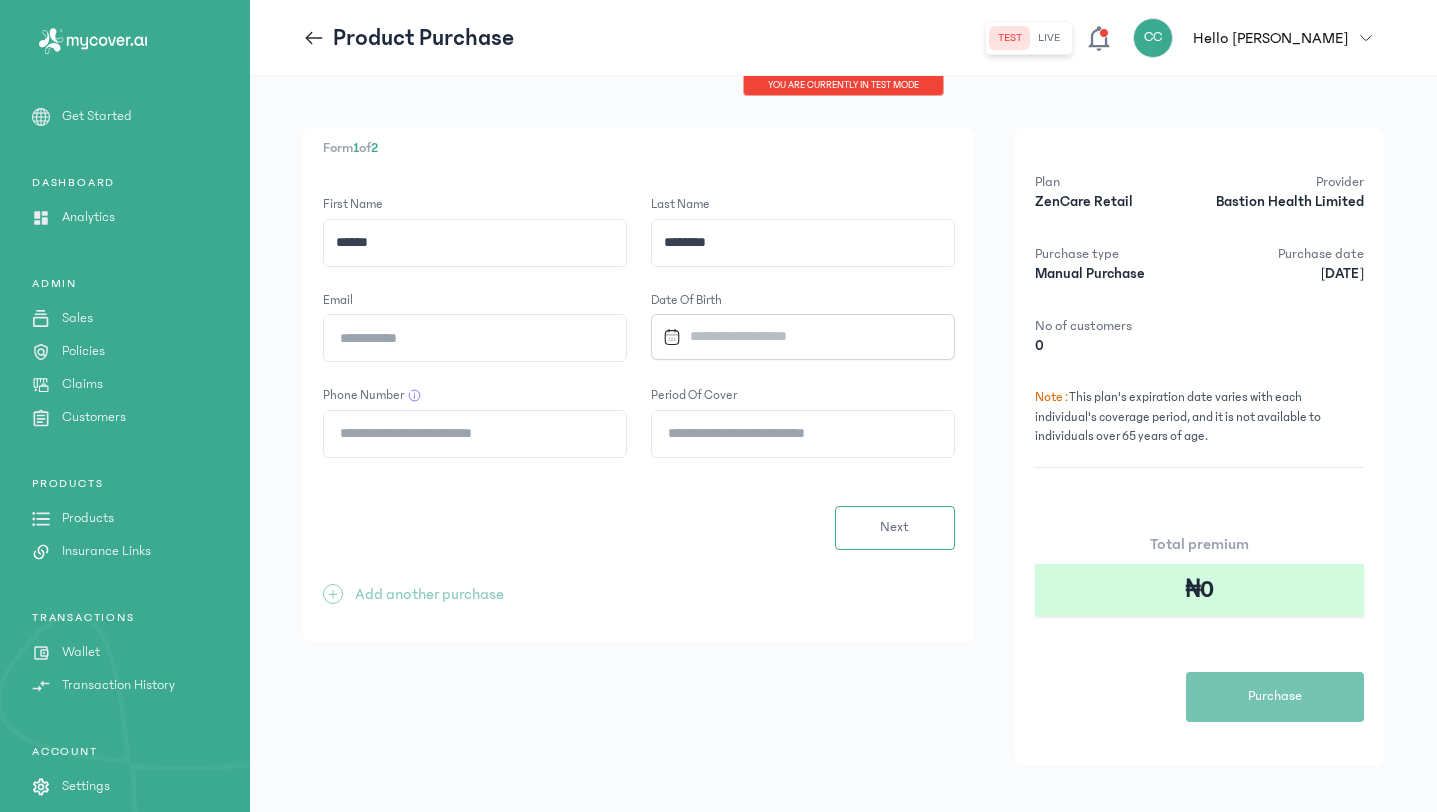 click on "Email" 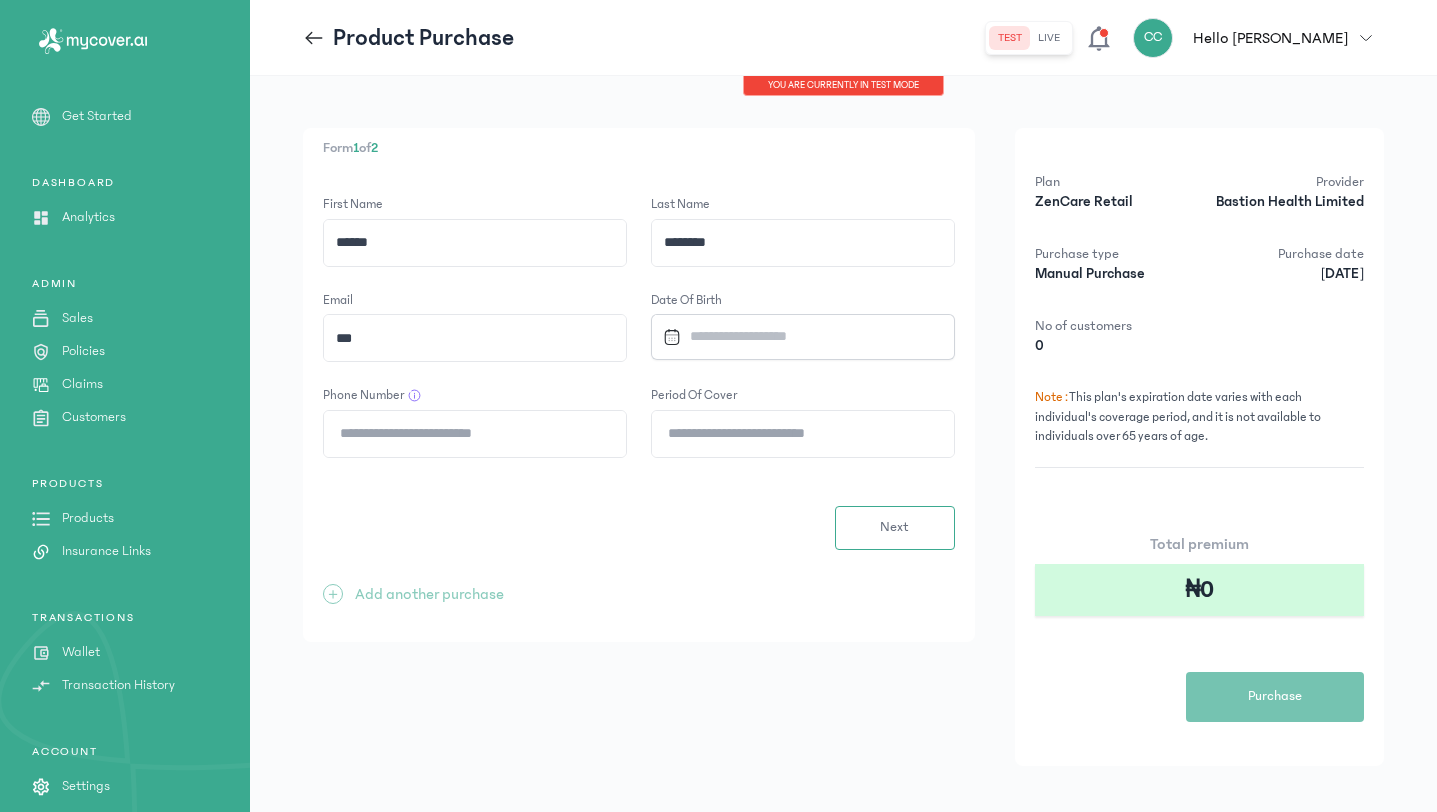 type on "**********" 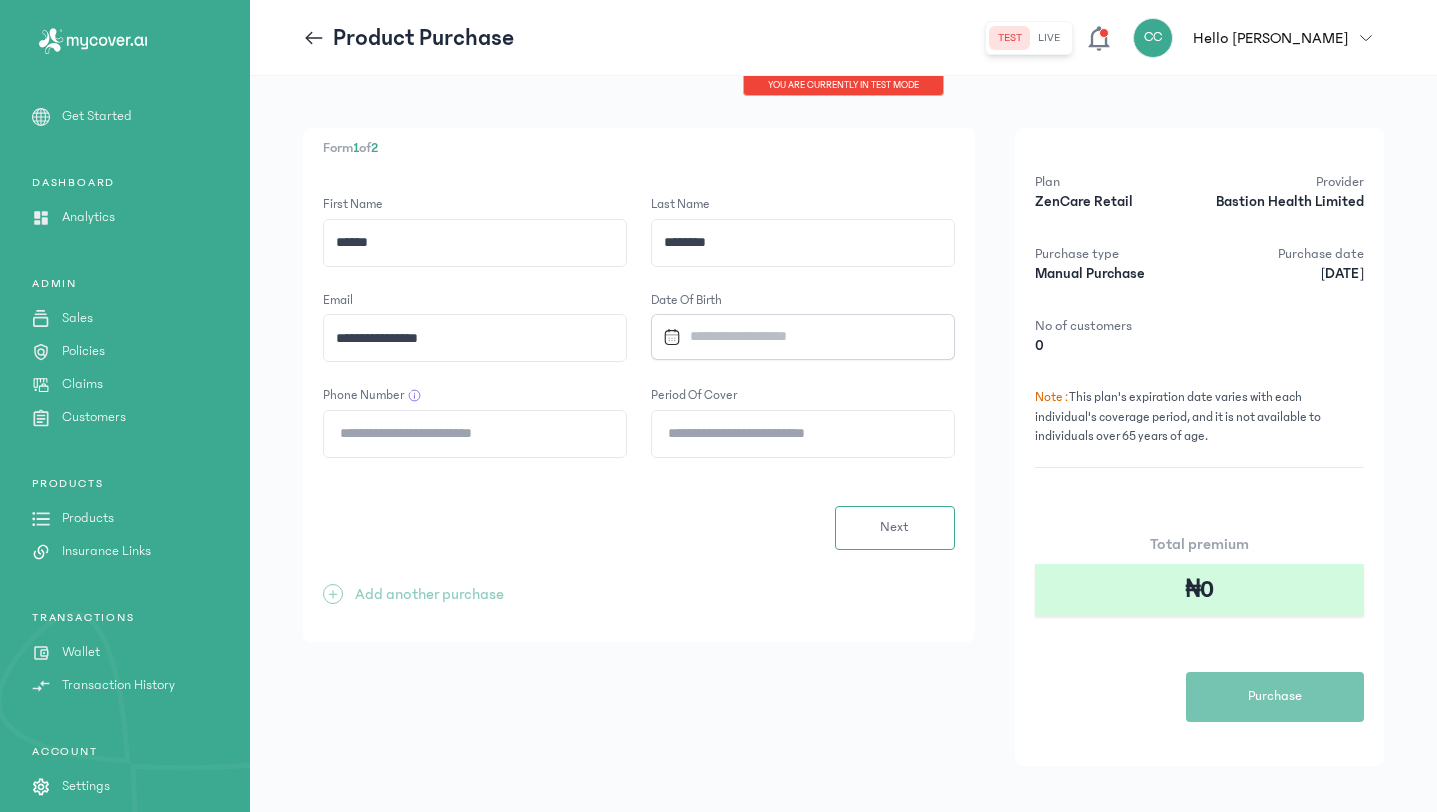 click on "Date of Birth" 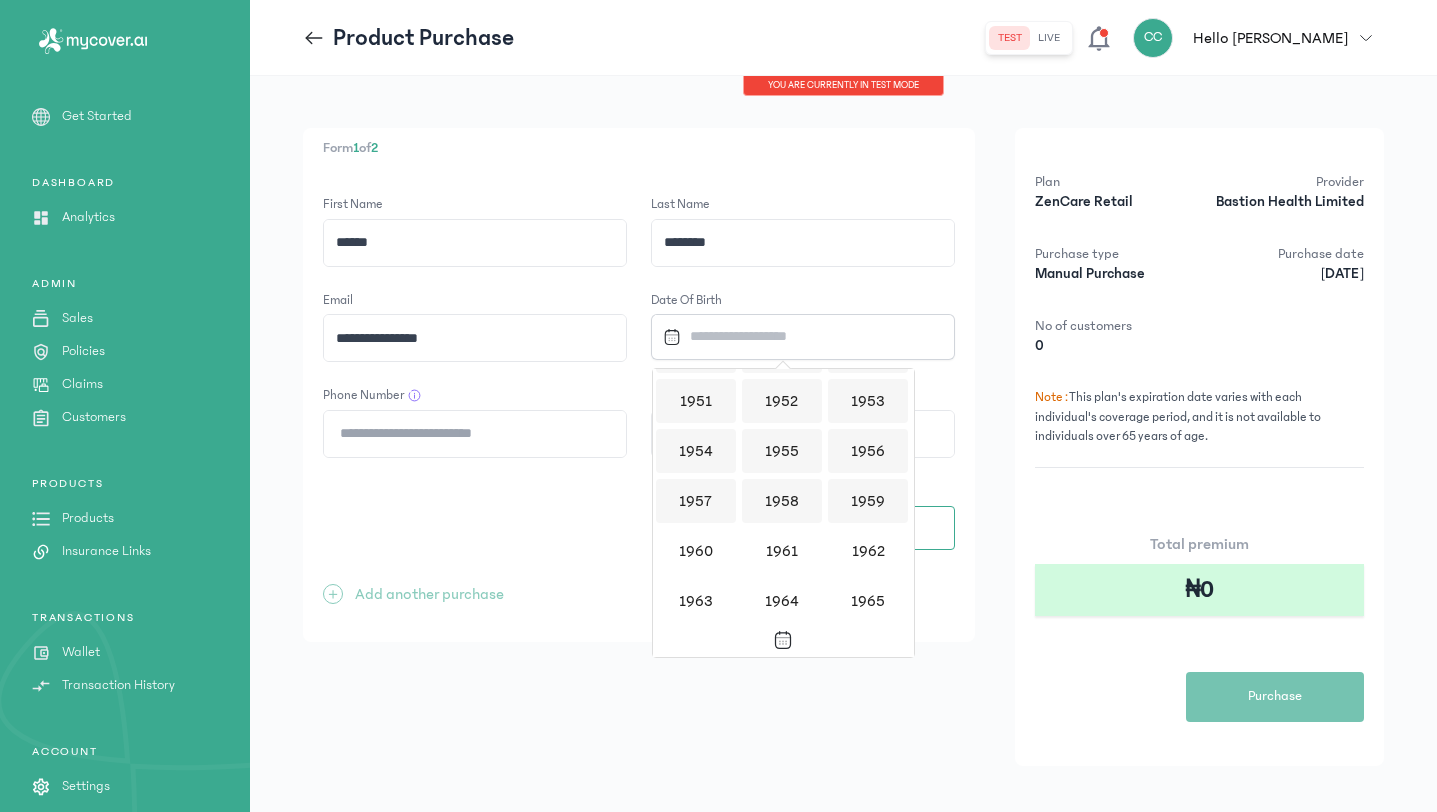 scroll, scrollTop: 842, scrollLeft: 0, axis: vertical 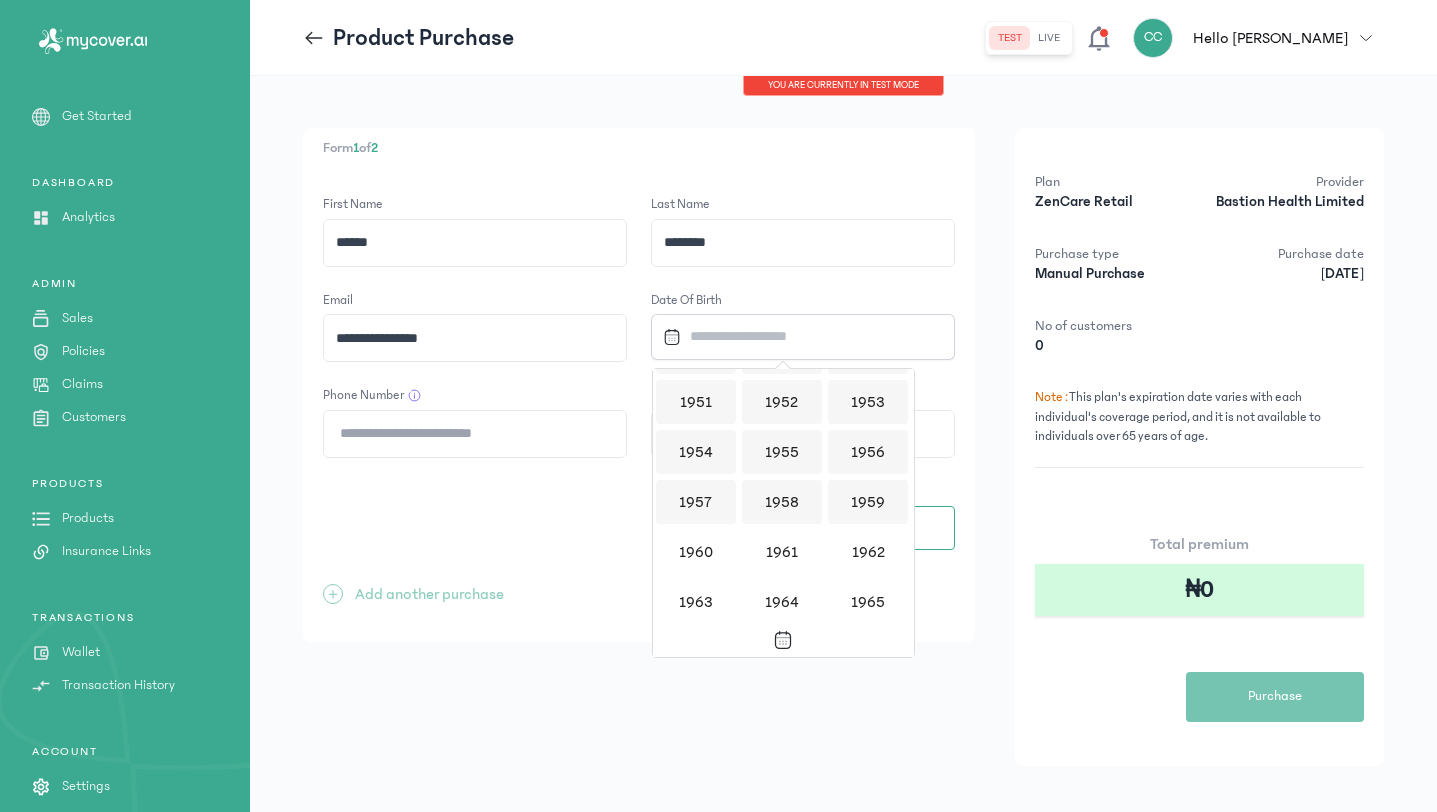 click on "1959" at bounding box center (868, 502) 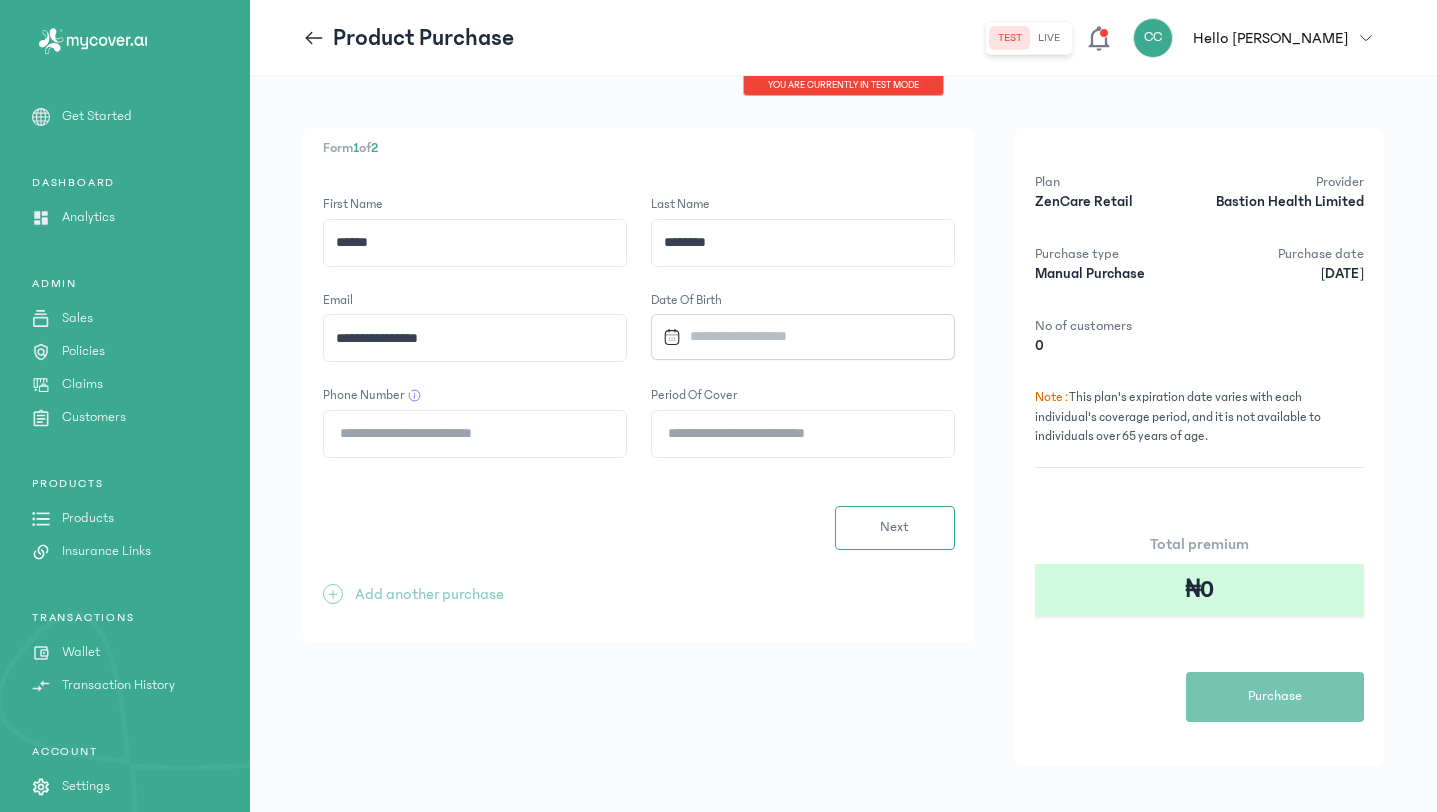 click at bounding box center (795, 336) 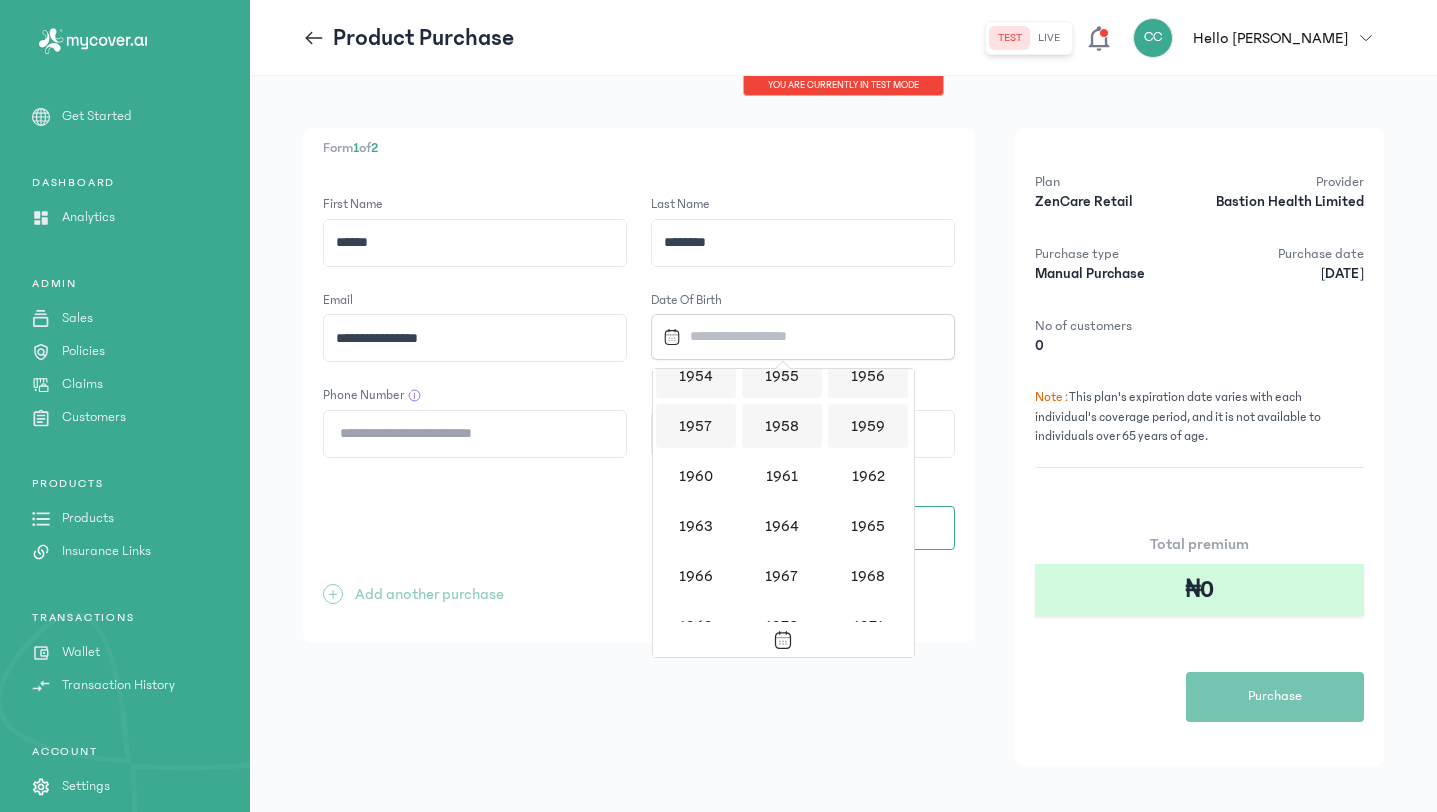 scroll, scrollTop: 874, scrollLeft: 0, axis: vertical 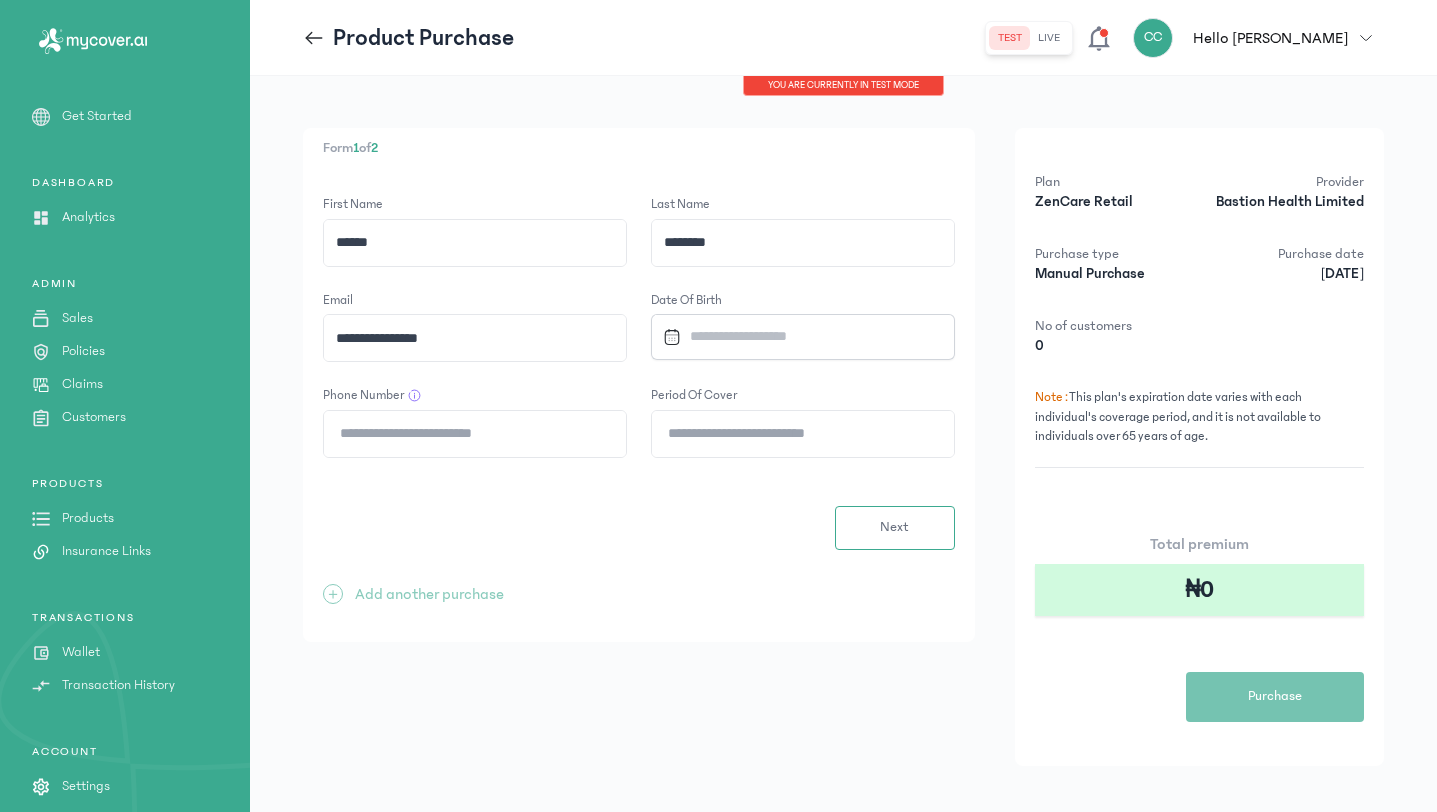 click on "**********" 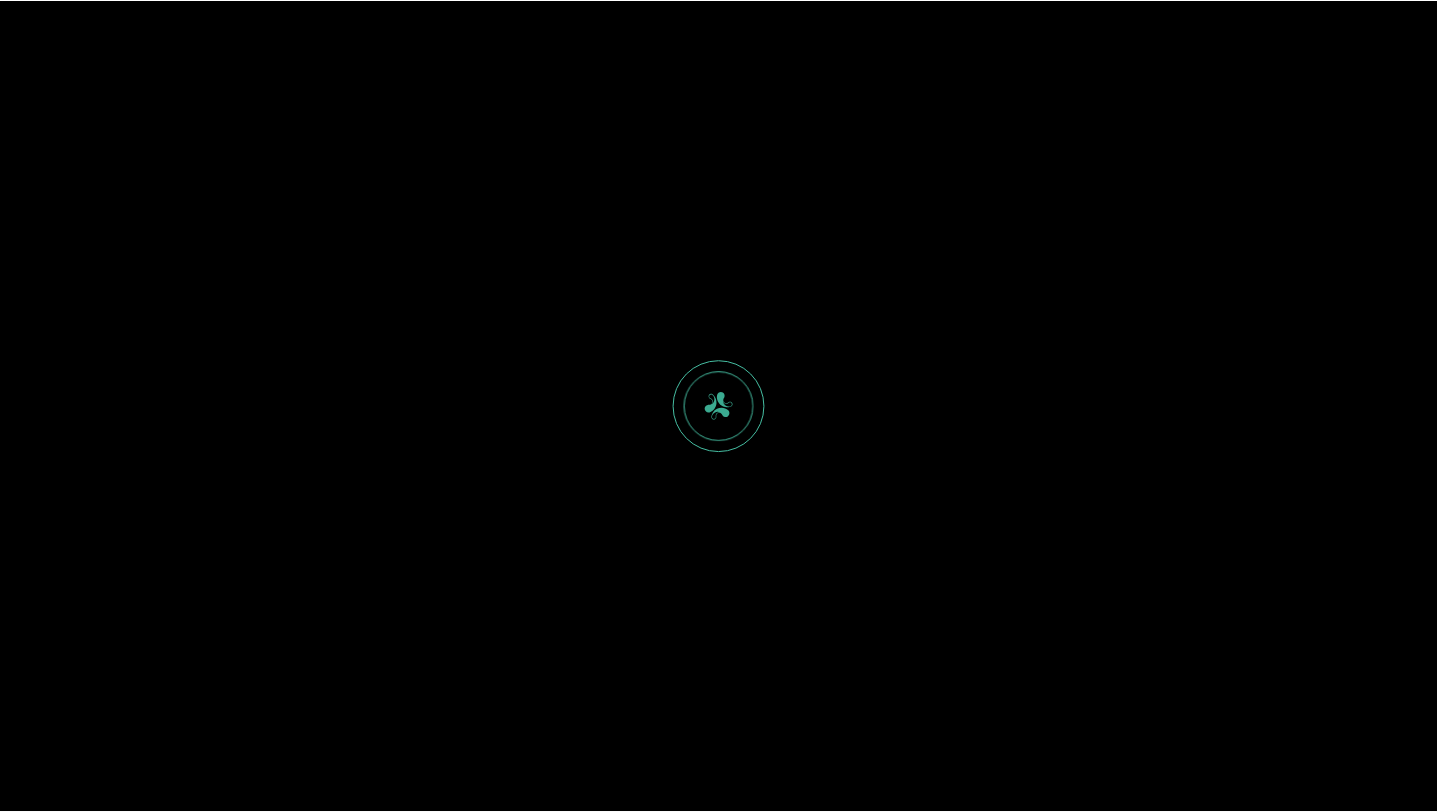 scroll, scrollTop: 0, scrollLeft: 0, axis: both 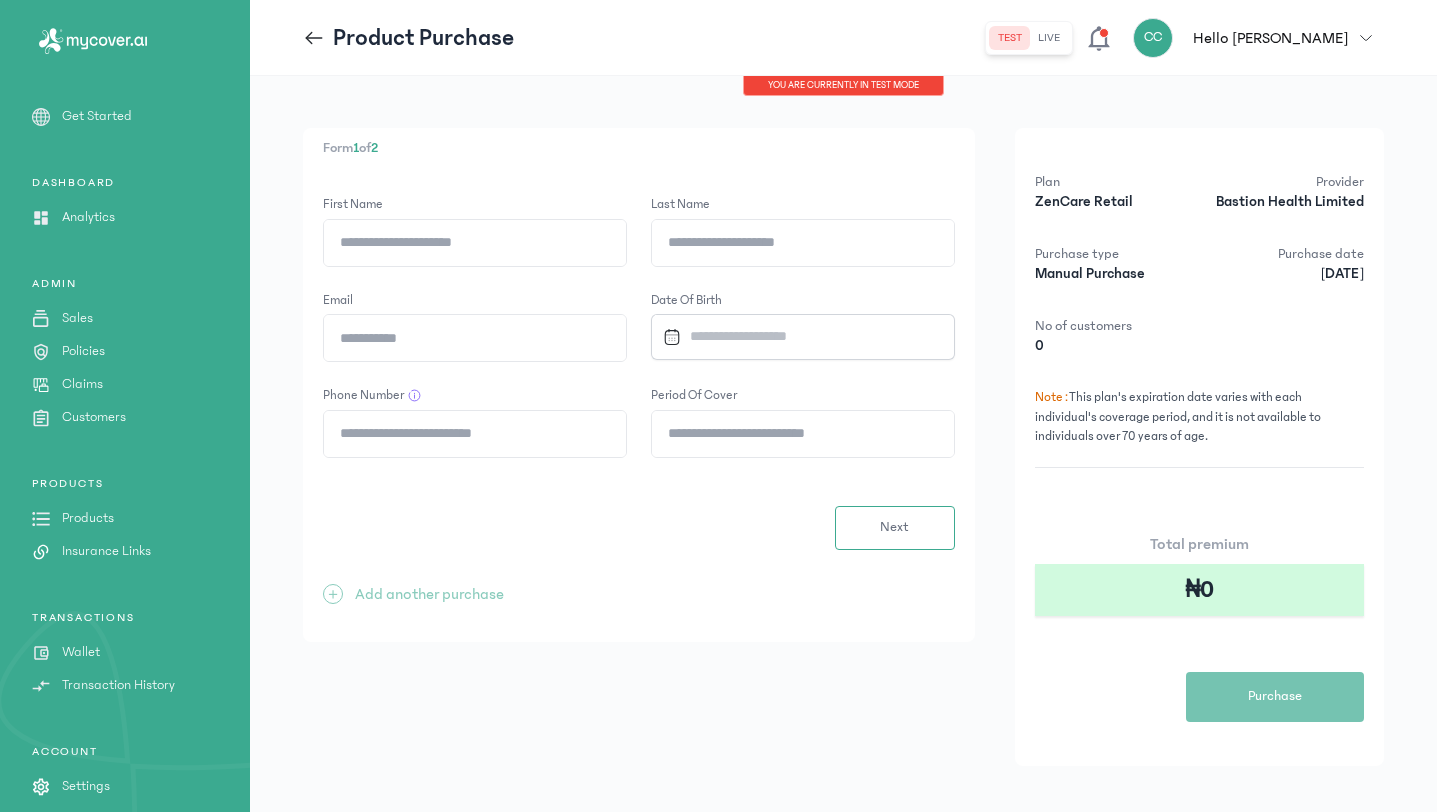 click at bounding box center [795, 336] 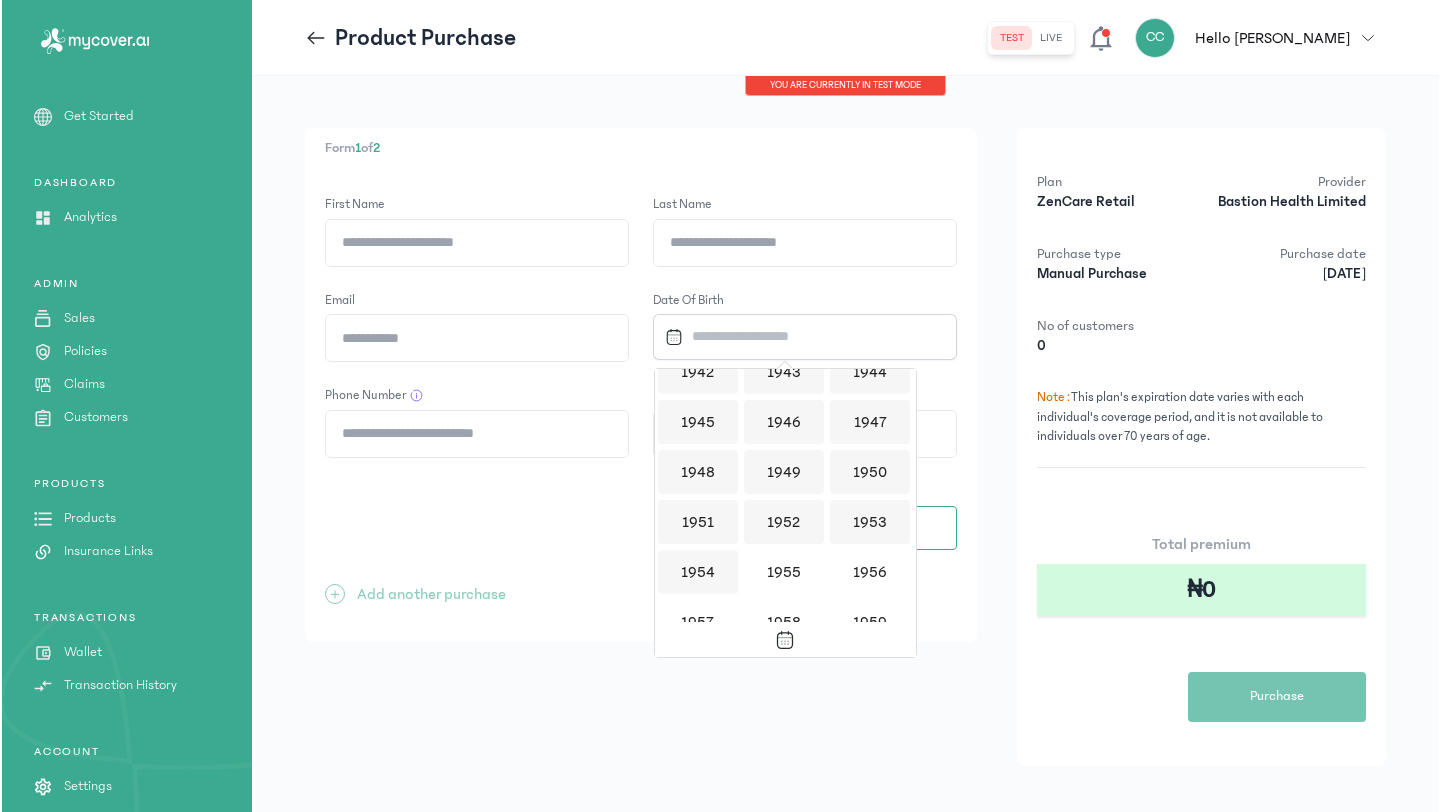 scroll, scrollTop: 730, scrollLeft: 0, axis: vertical 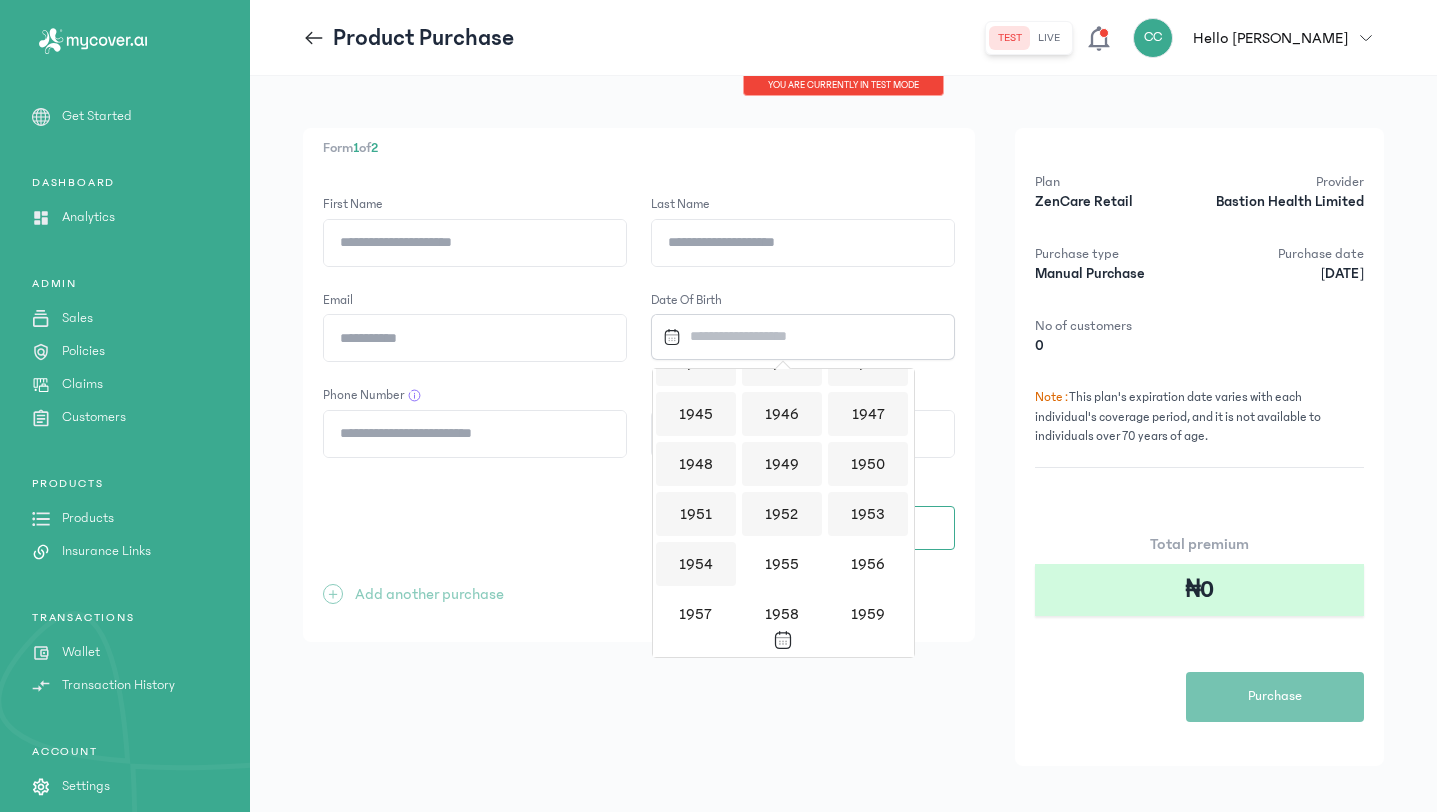click on "CC  Hello Chuks" 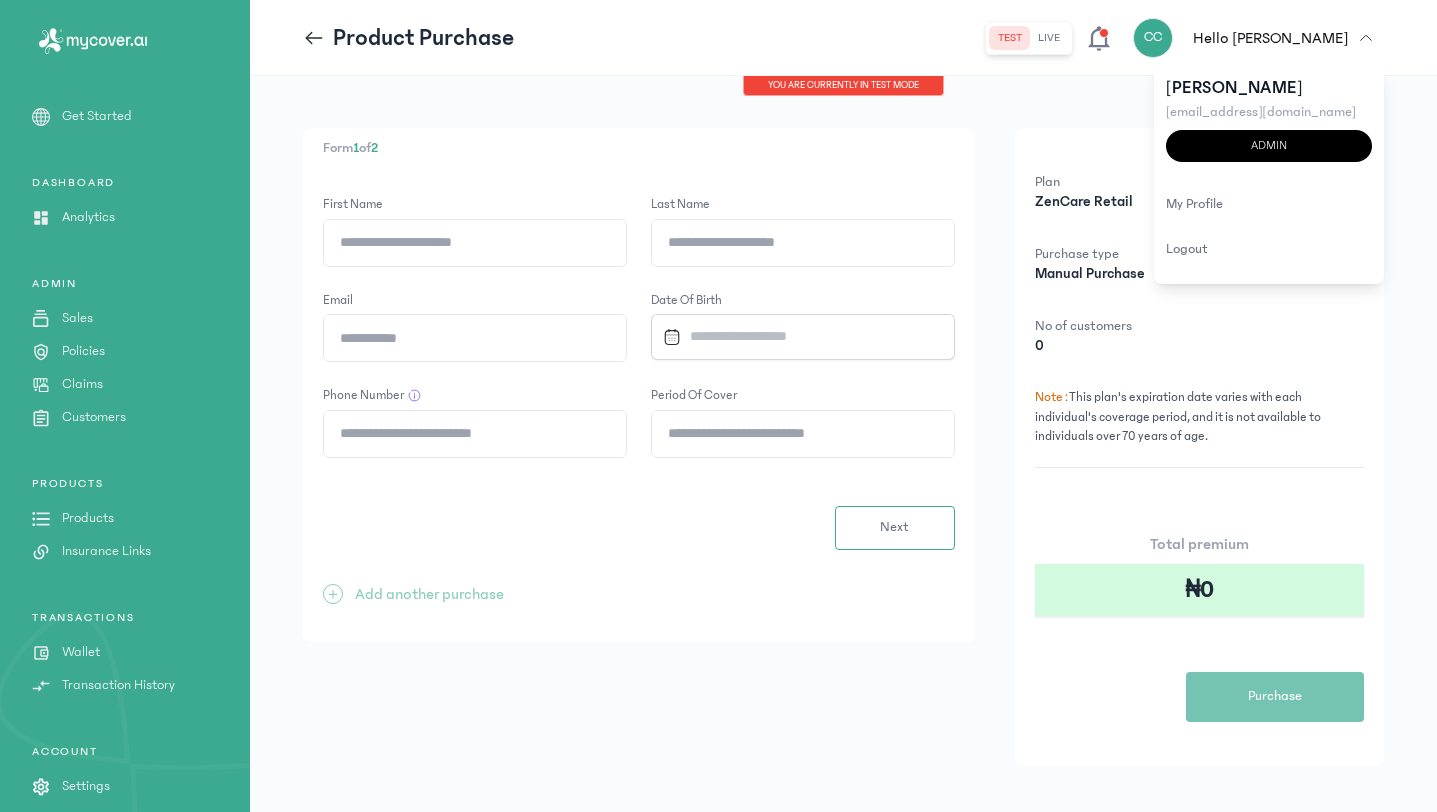 click on "Hello [PERSON_NAME]" at bounding box center (1270, 38) 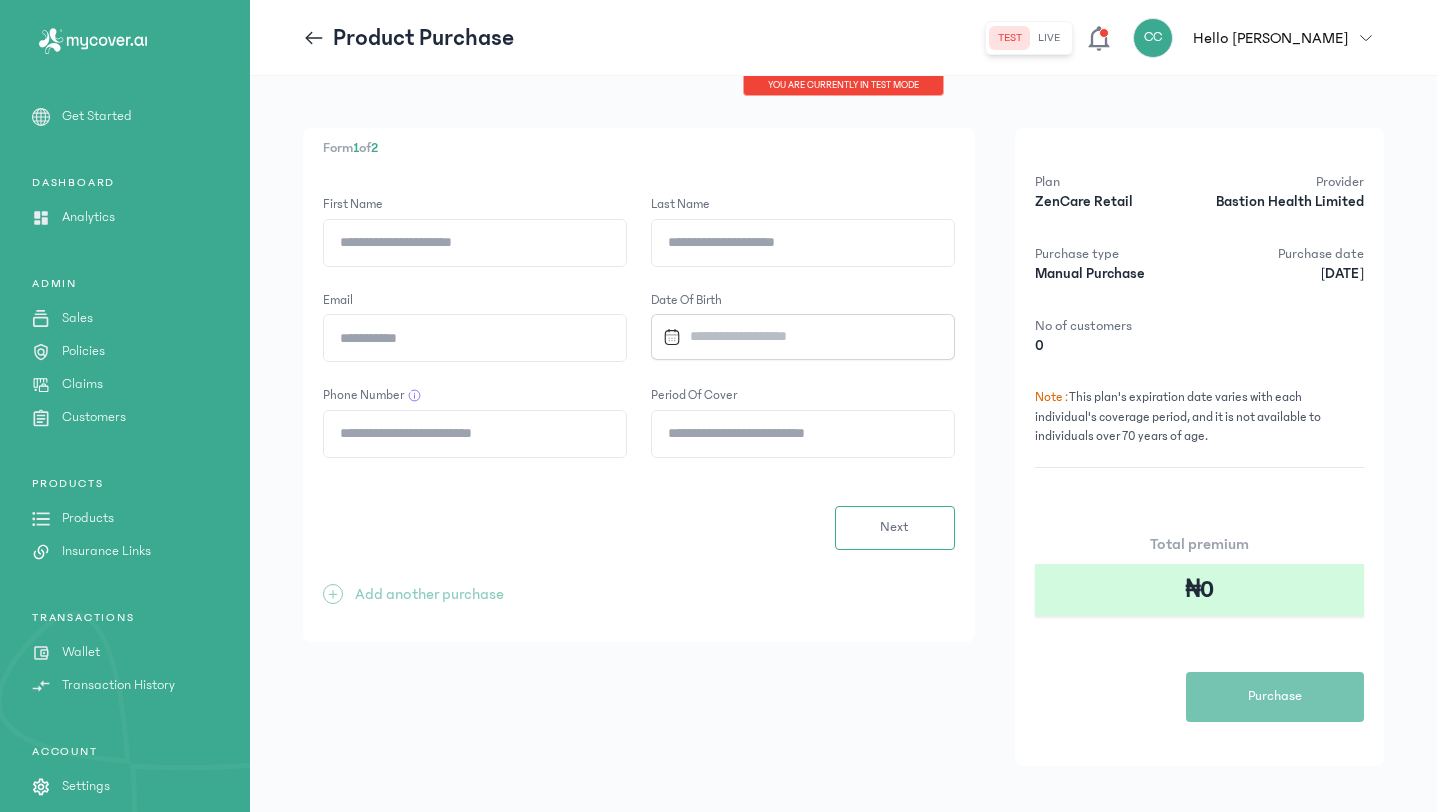 click on "Hello [PERSON_NAME]" at bounding box center [1270, 38] 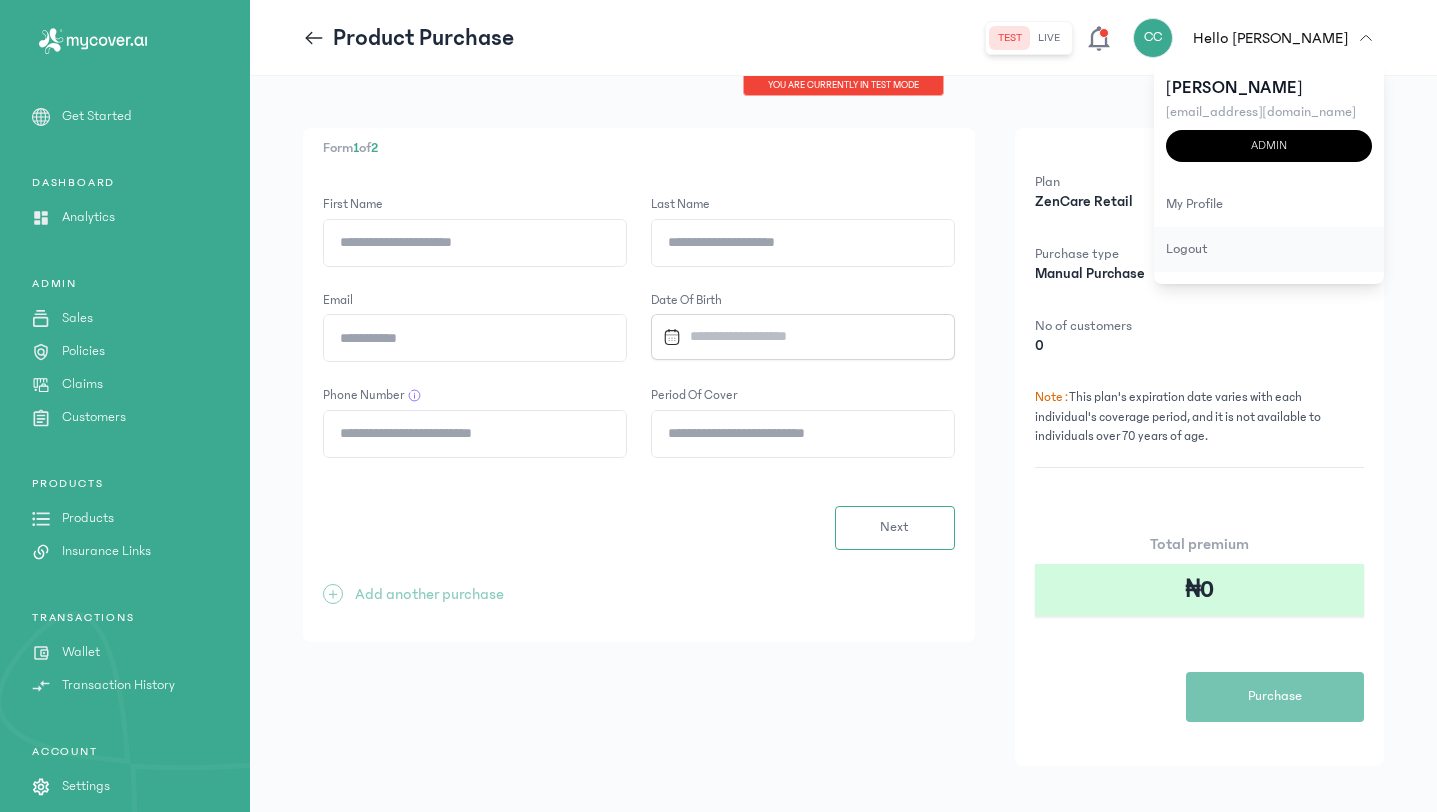 click on "logout" 